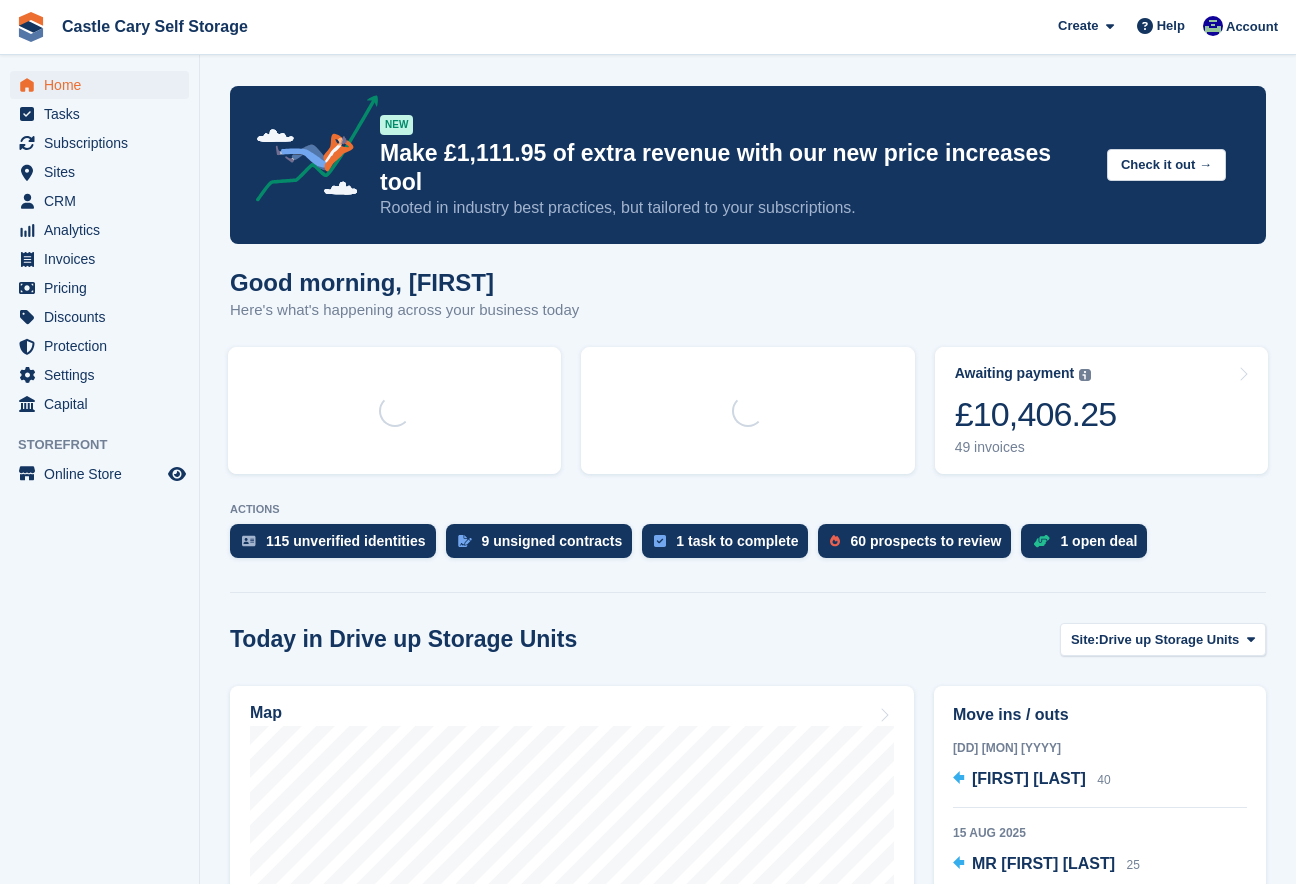 scroll, scrollTop: 0, scrollLeft: 0, axis: both 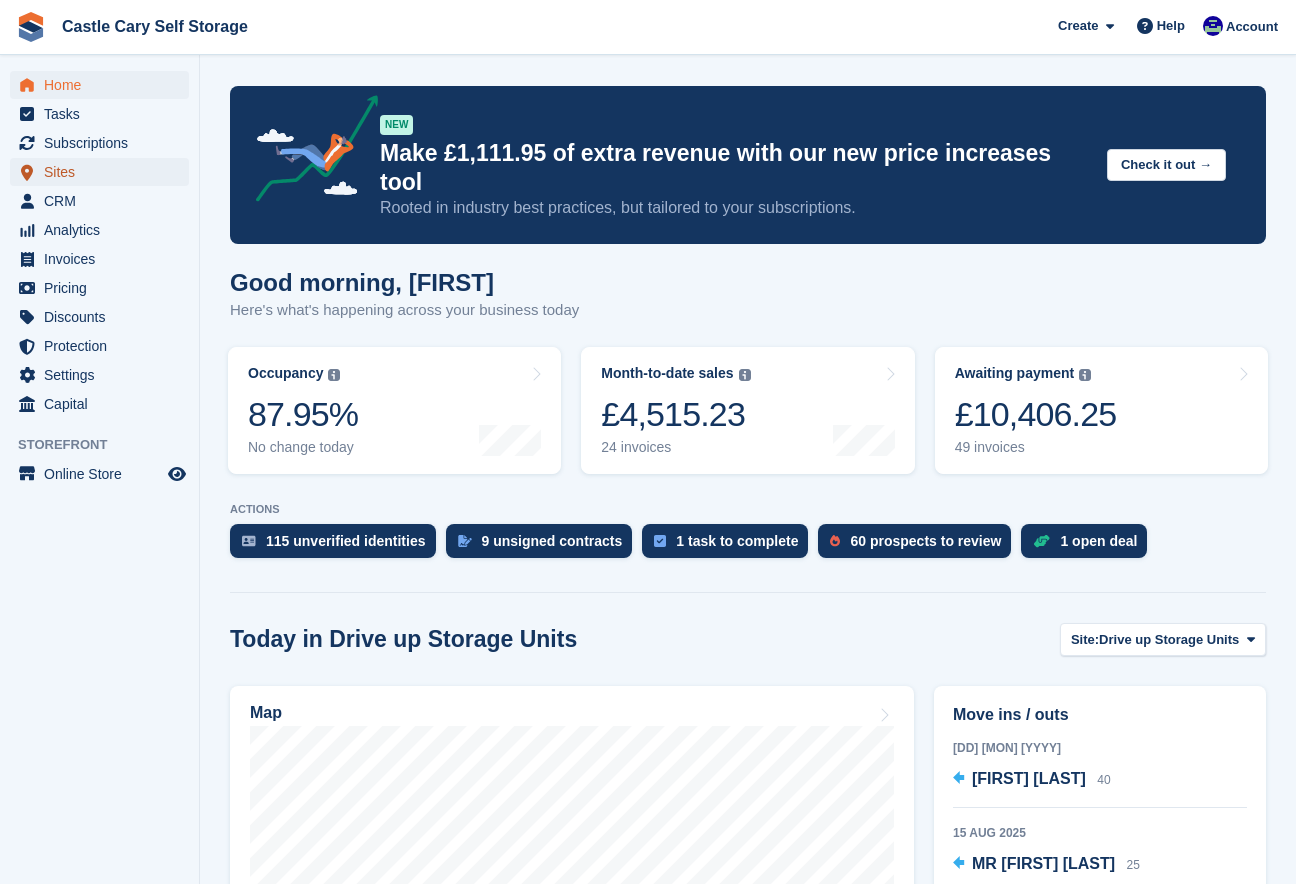 click on "Sites" at bounding box center (104, 172) 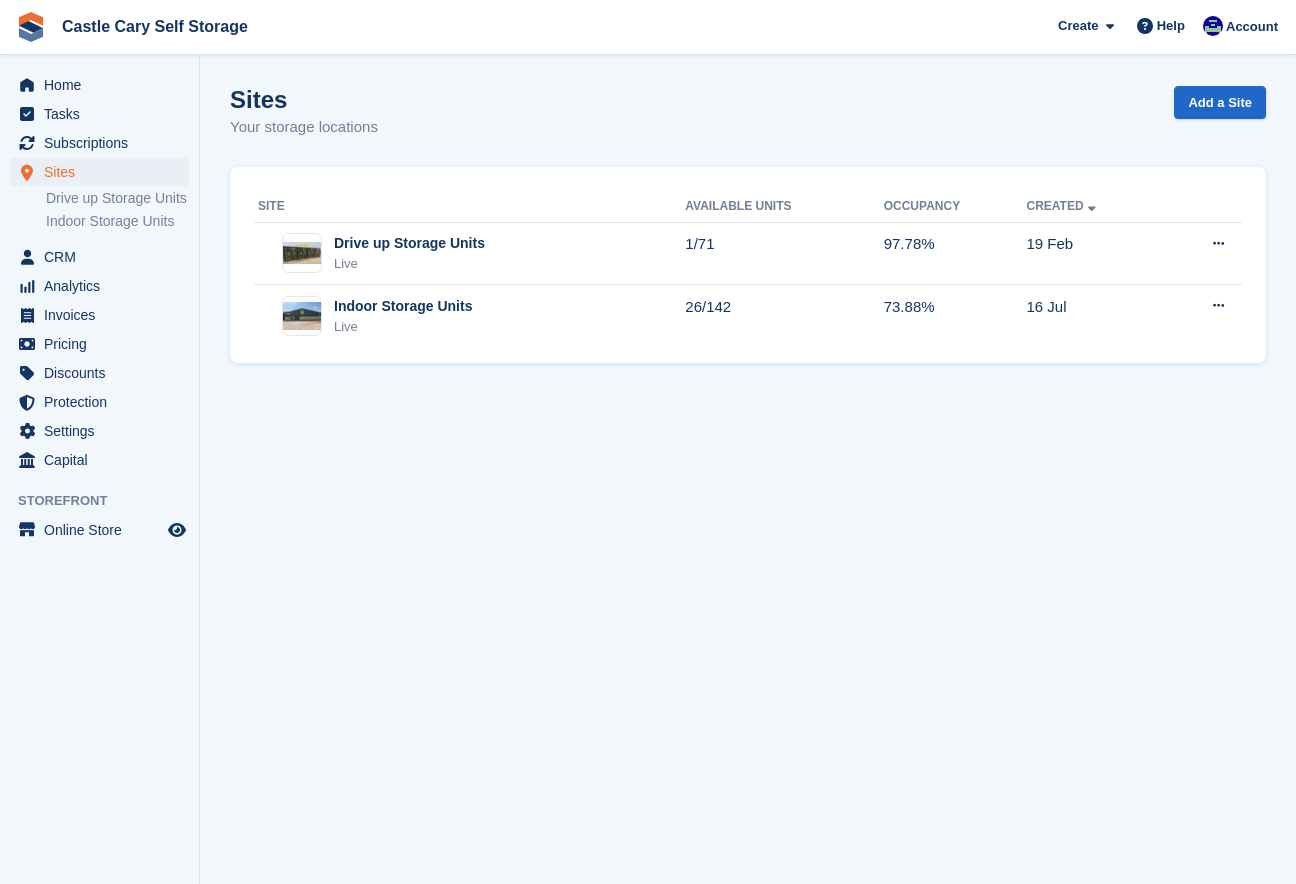 scroll, scrollTop: 0, scrollLeft: 0, axis: both 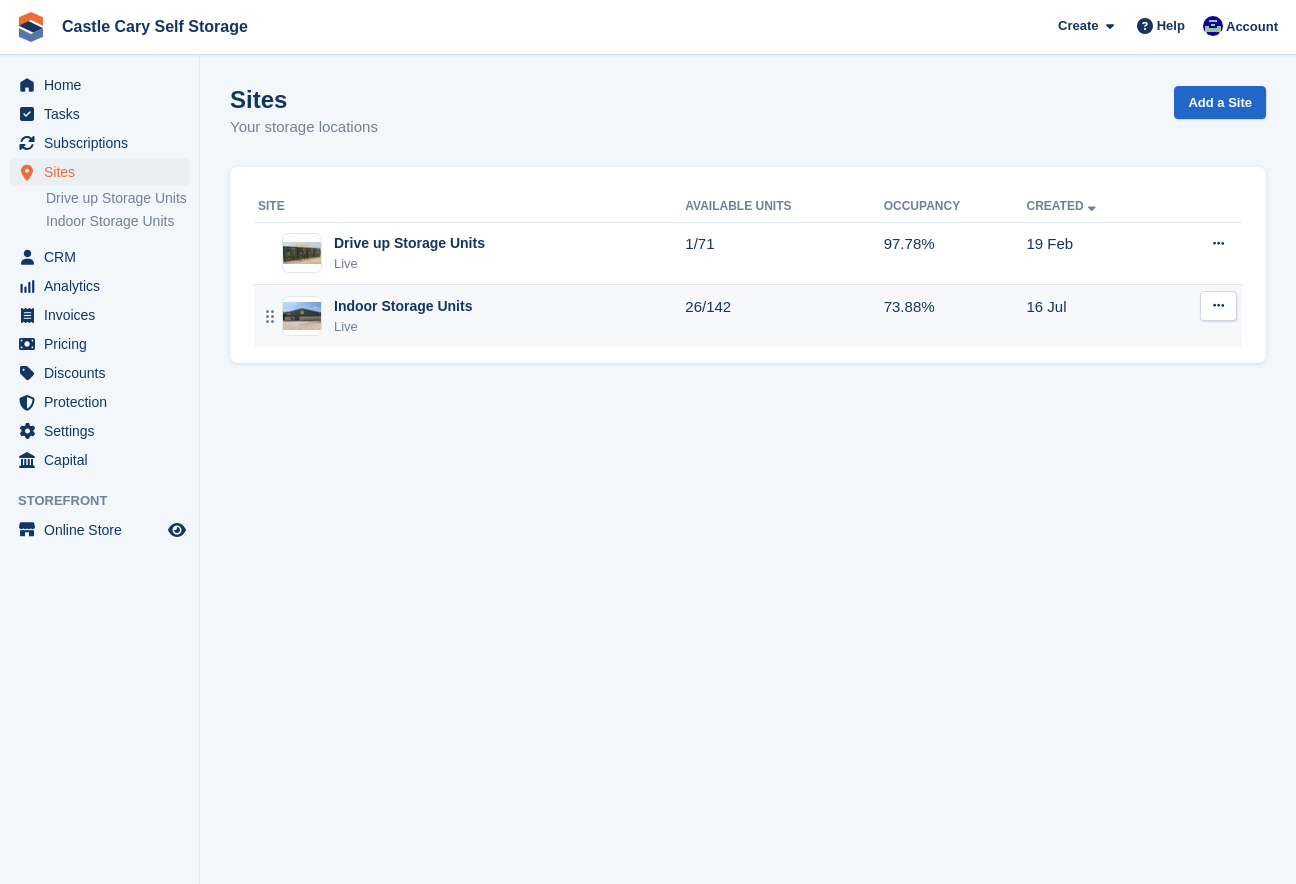 click on "Indoor Storage Units" at bounding box center [403, 306] 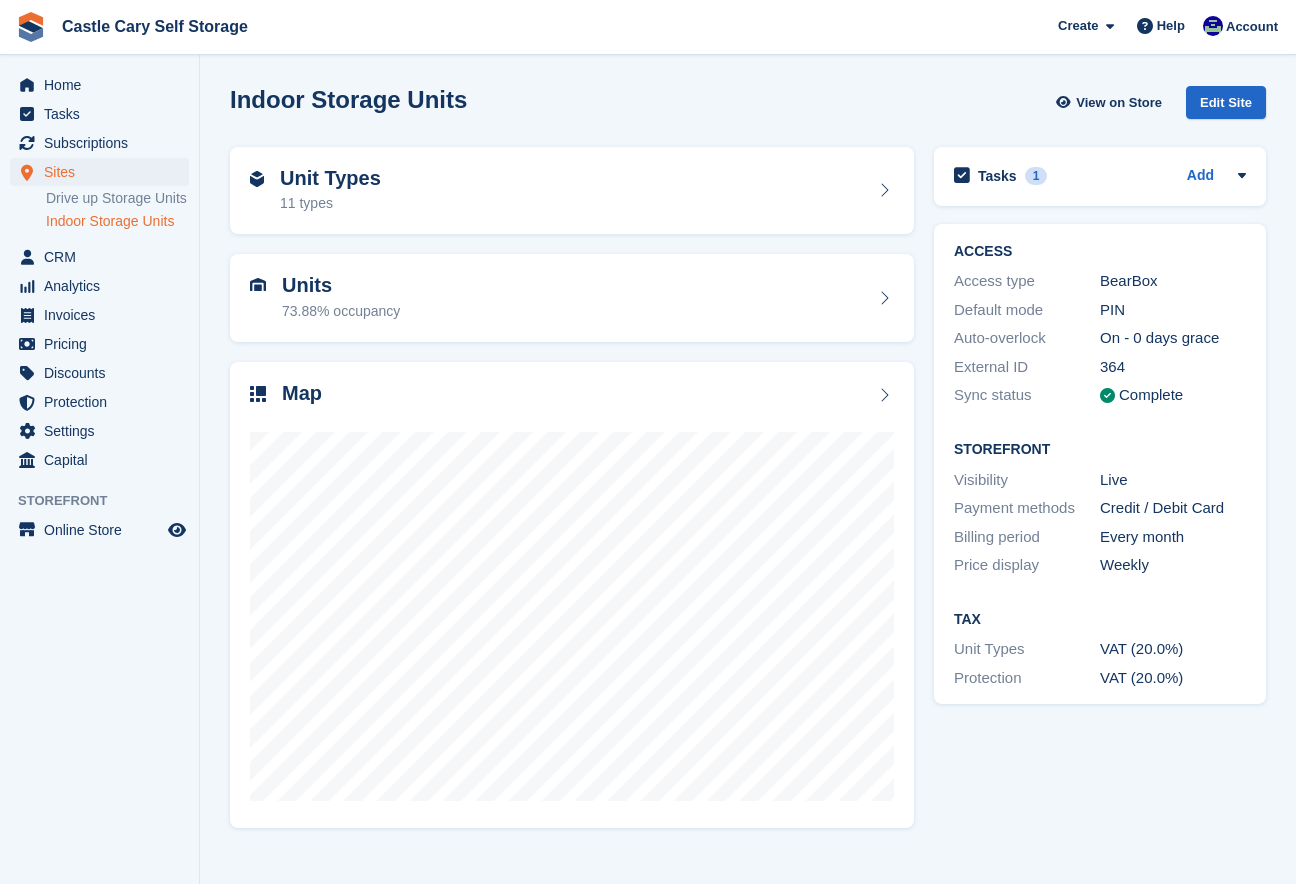 scroll, scrollTop: 0, scrollLeft: 0, axis: both 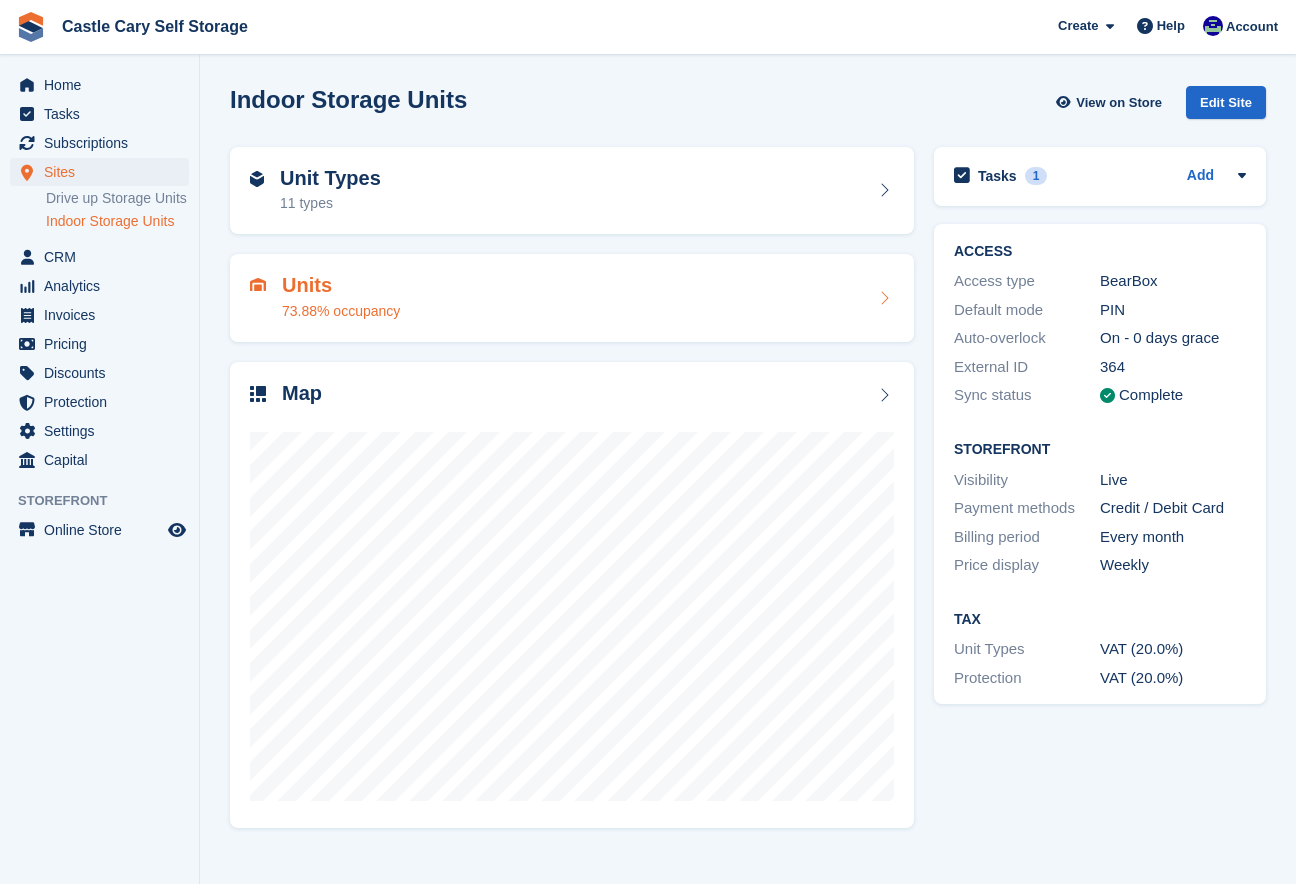 click on "Units
73.88% occupancy" at bounding box center [572, 298] 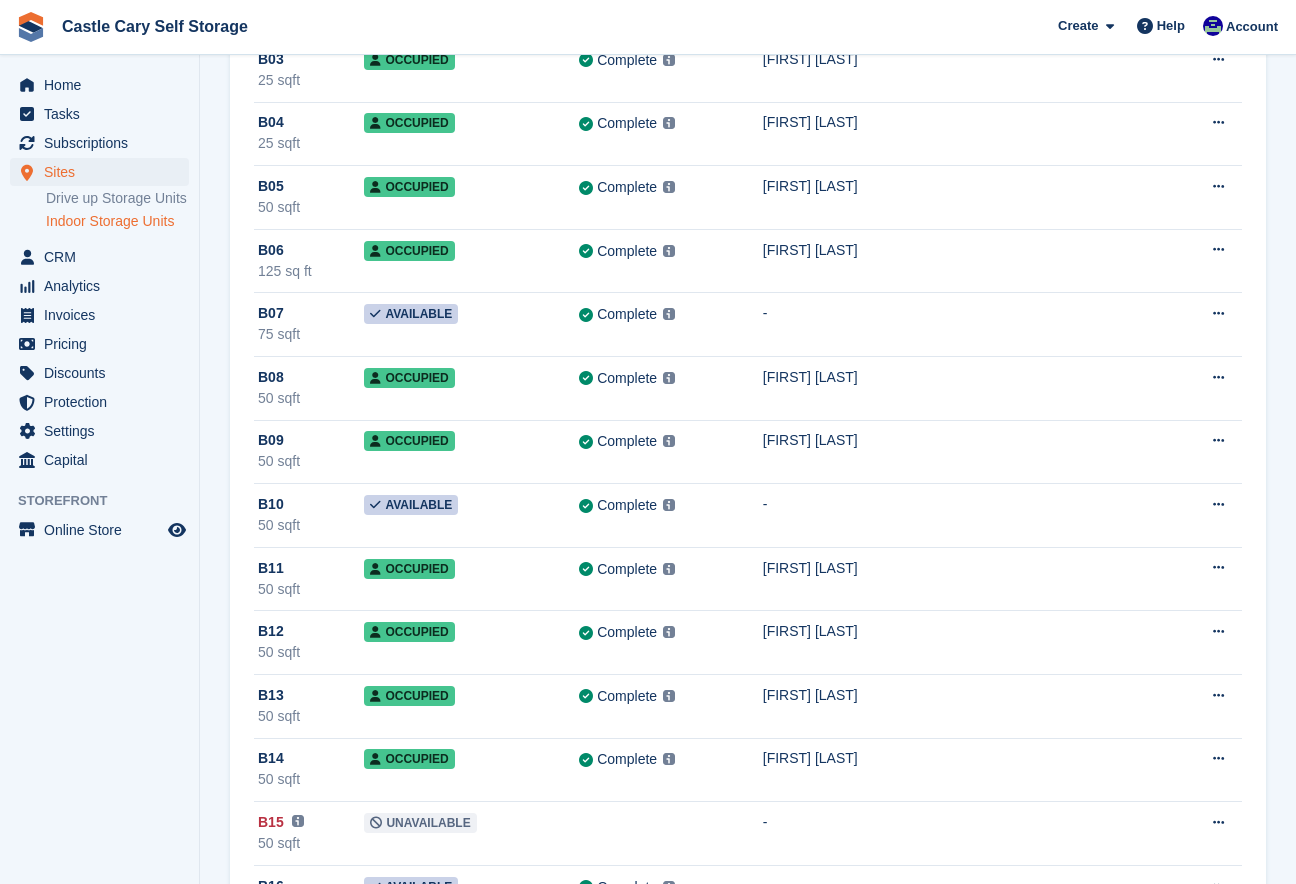 scroll, scrollTop: 4223, scrollLeft: 0, axis: vertical 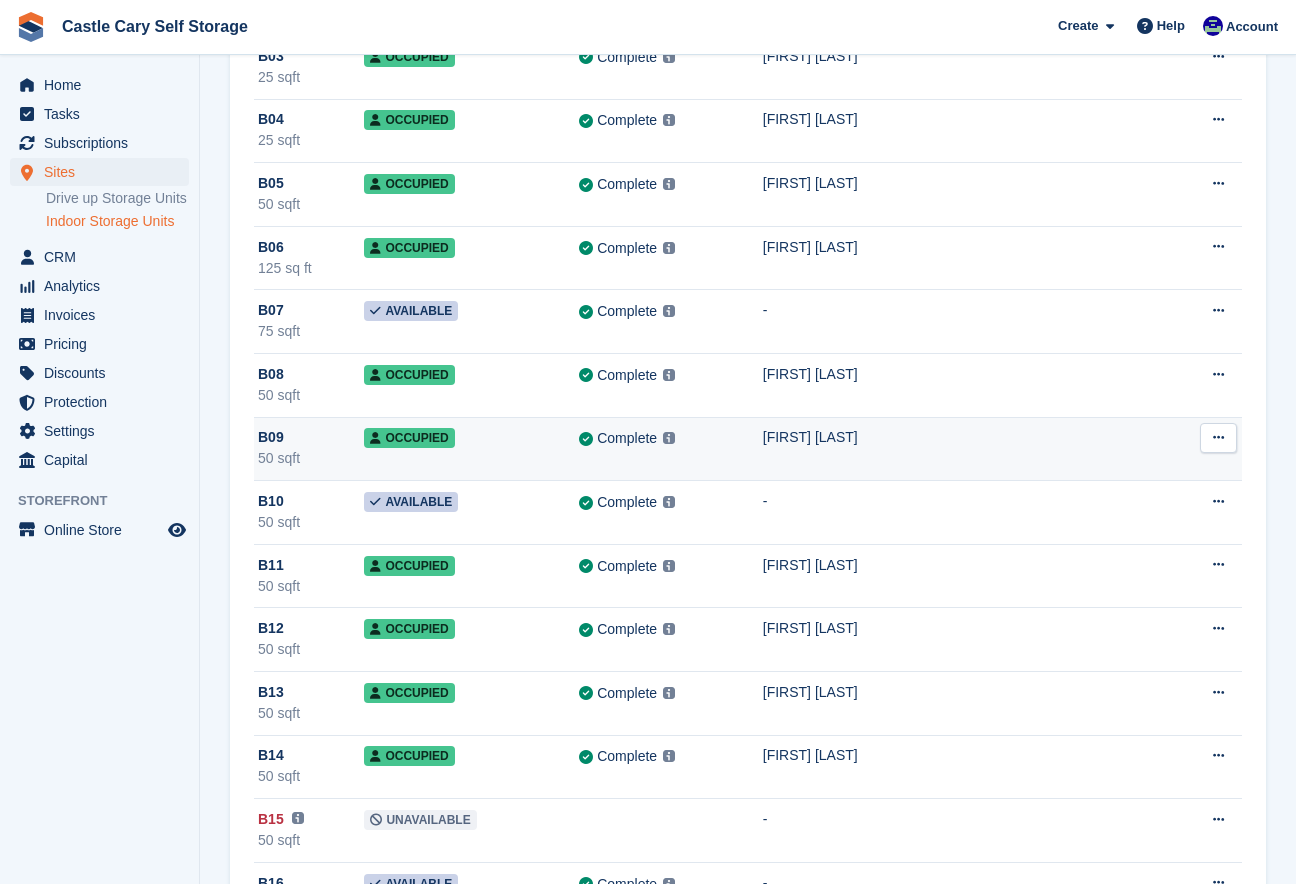 click on "Complete
Last synced at 18 Jun,   7:46 AM
Learn more →" at bounding box center [671, 438] 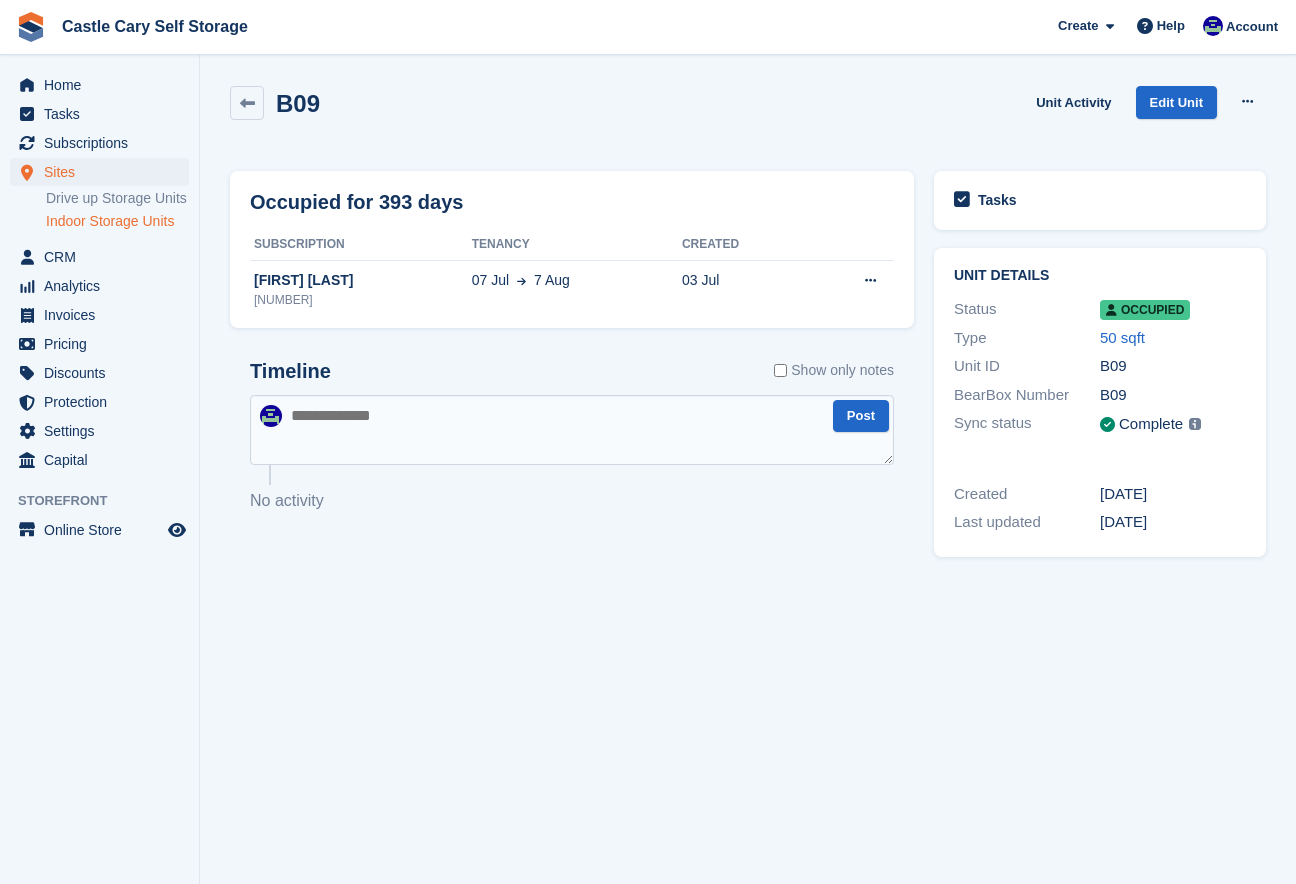 scroll, scrollTop: 0, scrollLeft: 0, axis: both 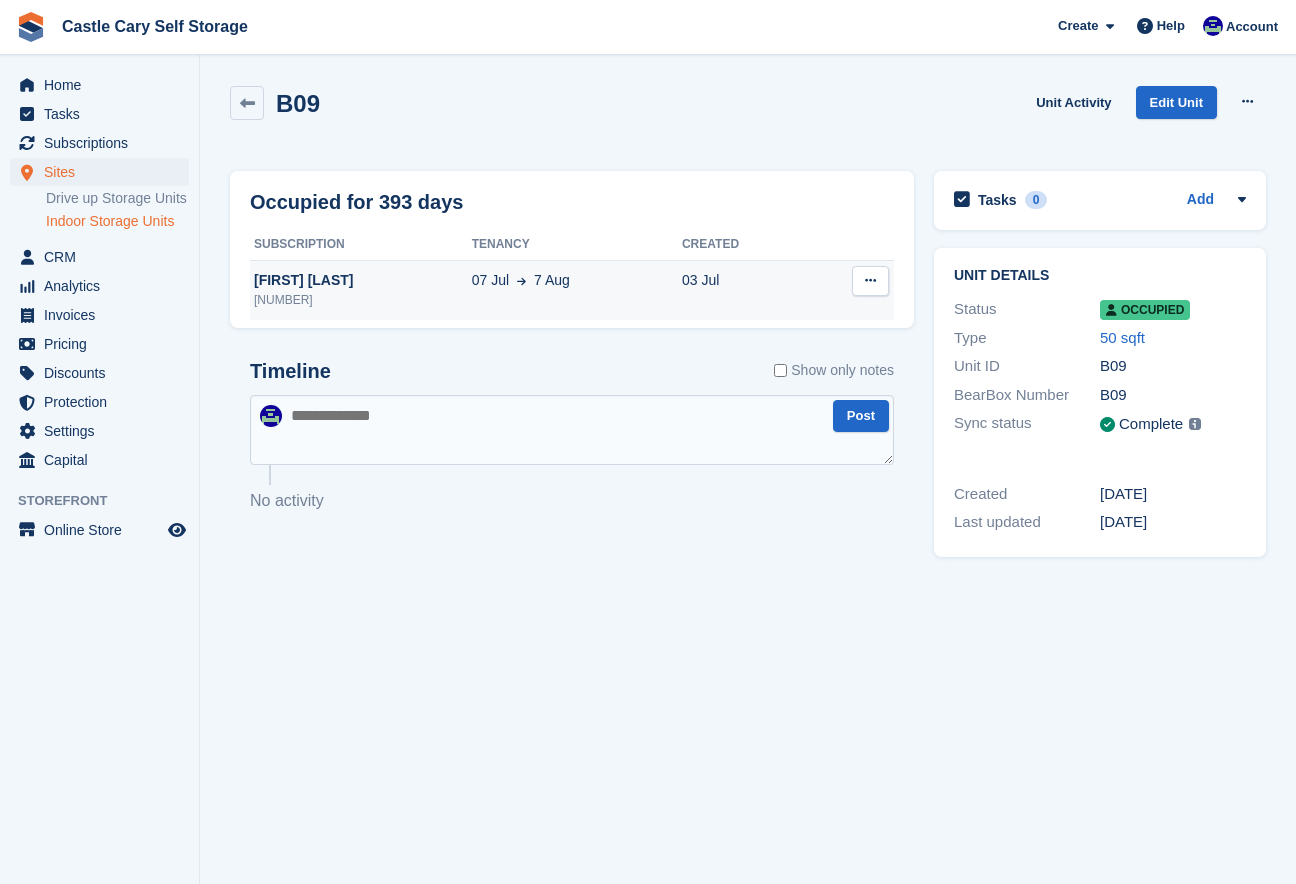 click on "Sharon Stevens" at bounding box center [361, 280] 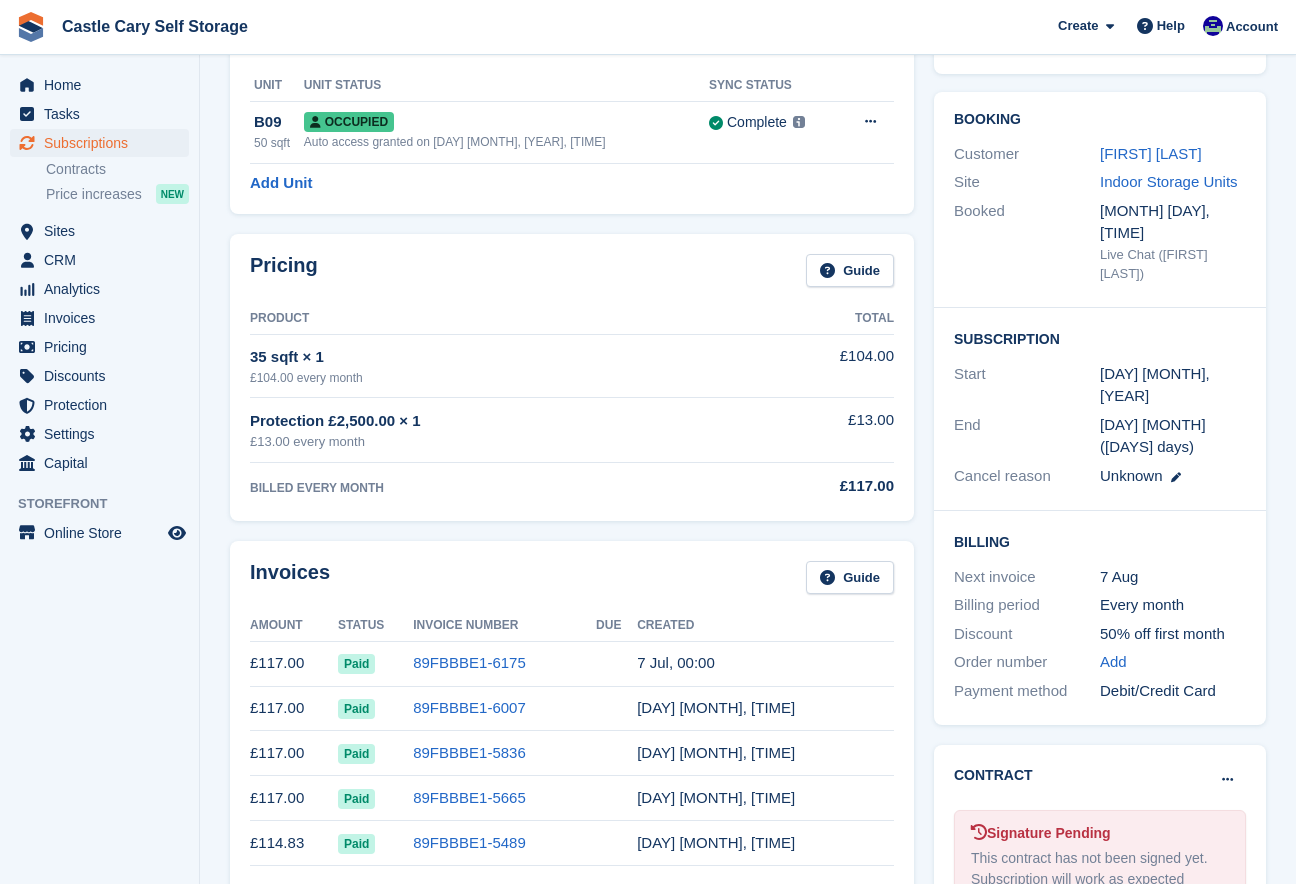 scroll, scrollTop: 0, scrollLeft: 0, axis: both 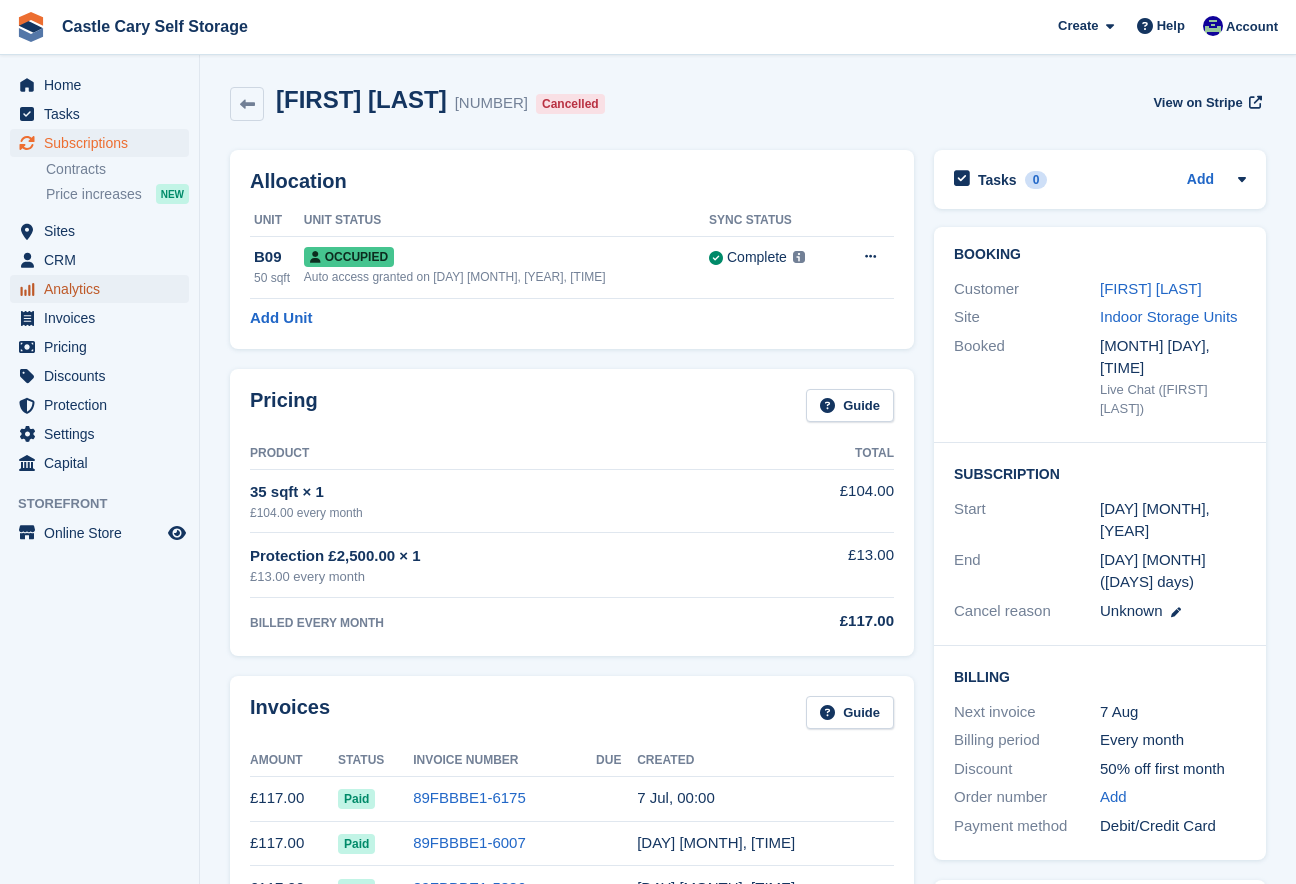 click on "Analytics" at bounding box center (104, 289) 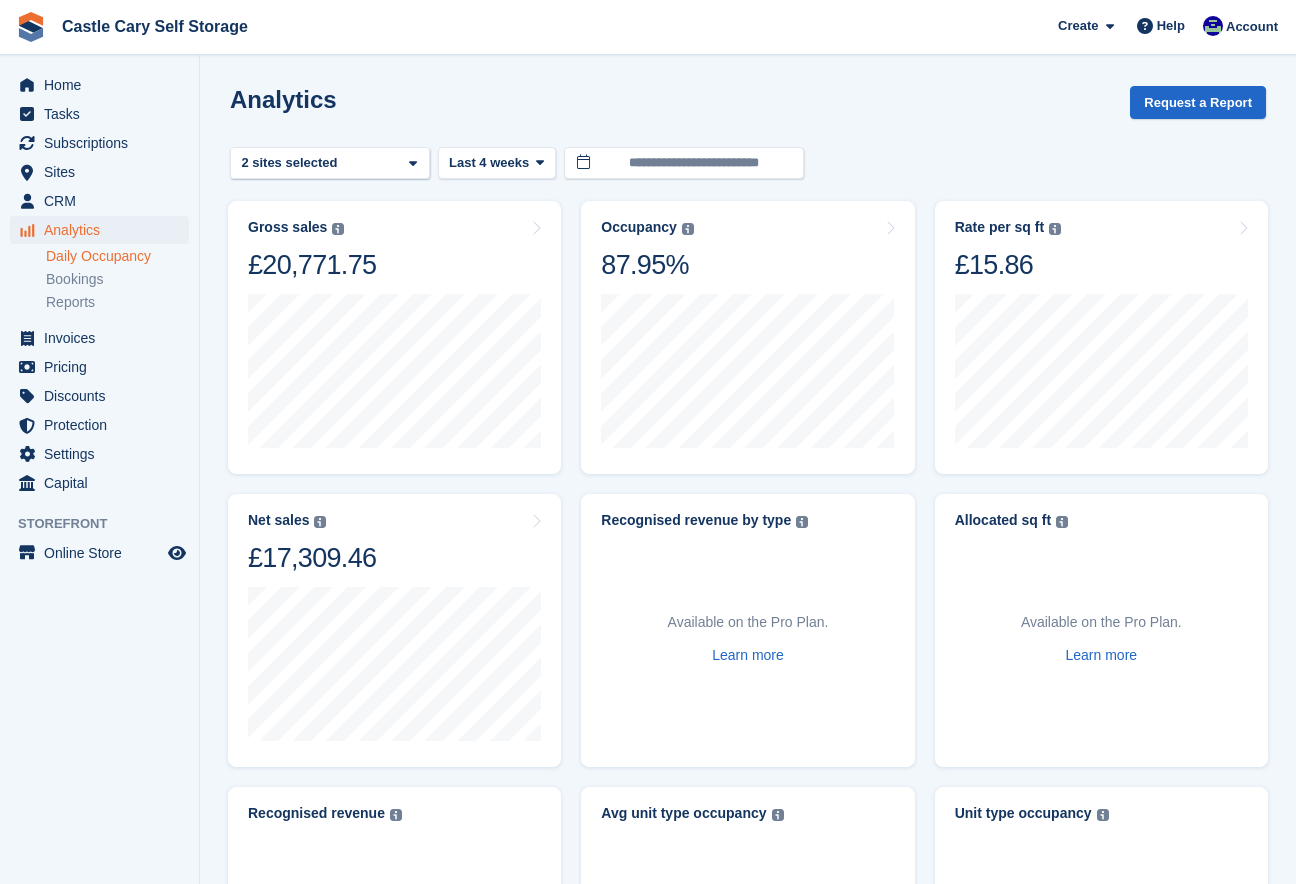 click on "Daily Occupancy" at bounding box center [117, 256] 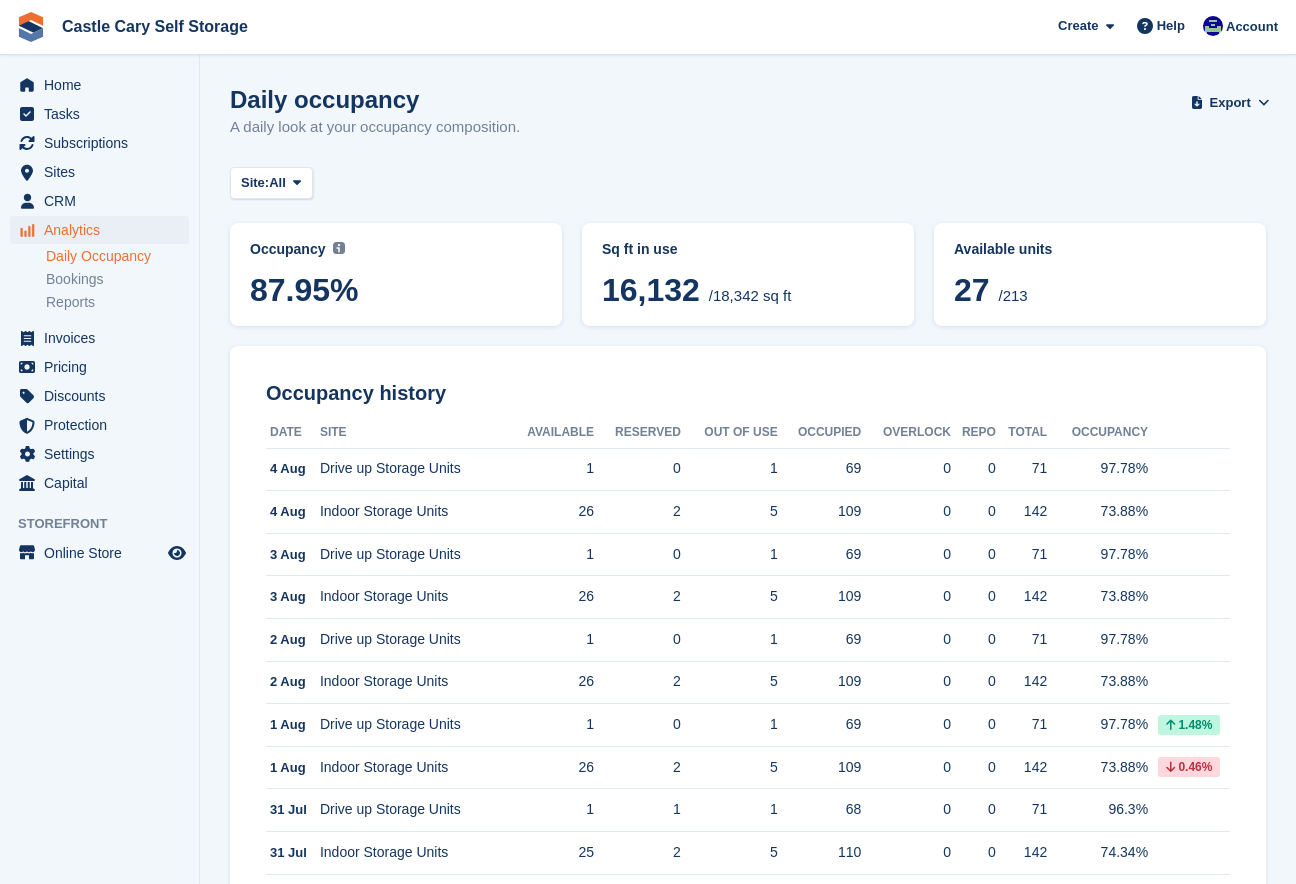 scroll, scrollTop: 4, scrollLeft: 0, axis: vertical 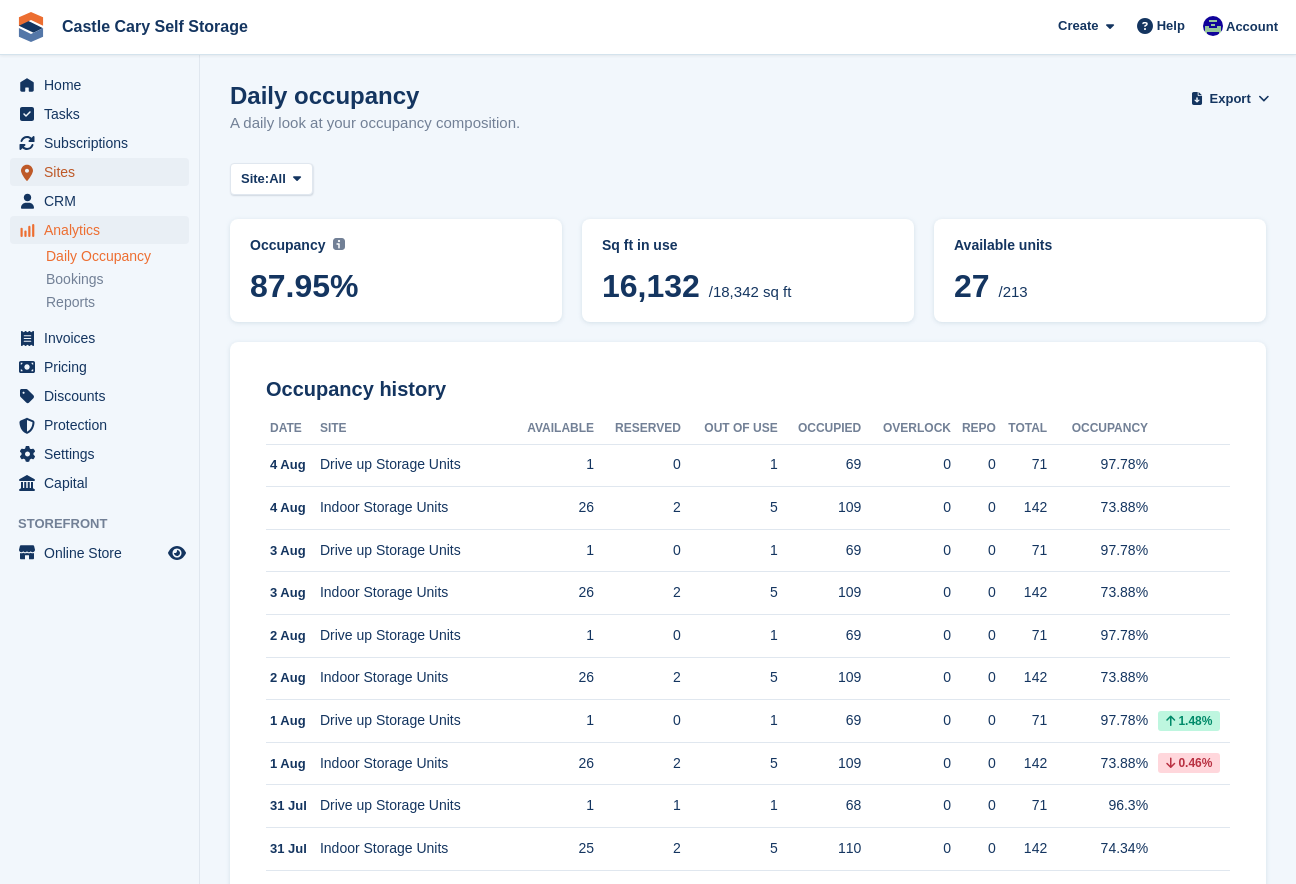 click on "Sites" at bounding box center (104, 172) 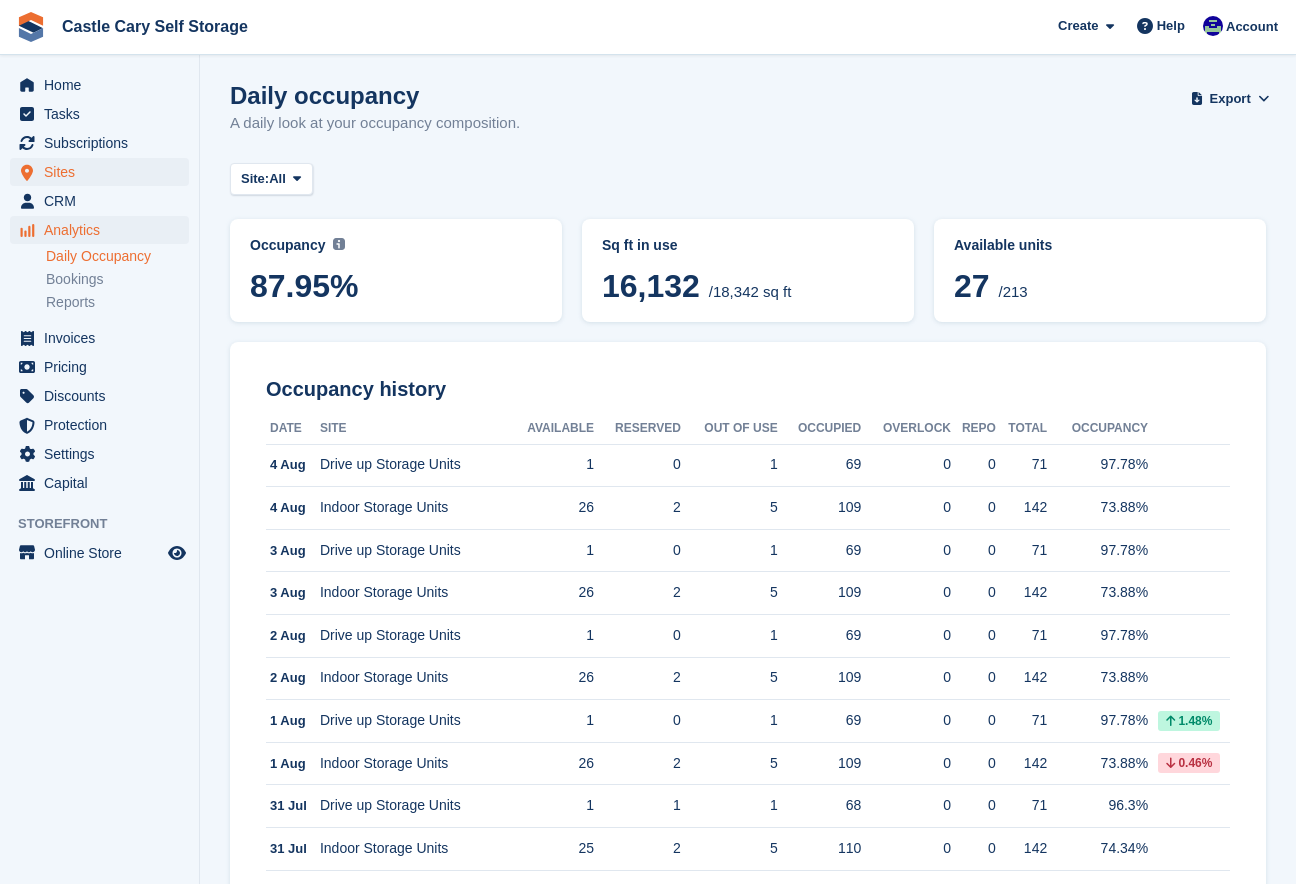 scroll, scrollTop: 0, scrollLeft: 0, axis: both 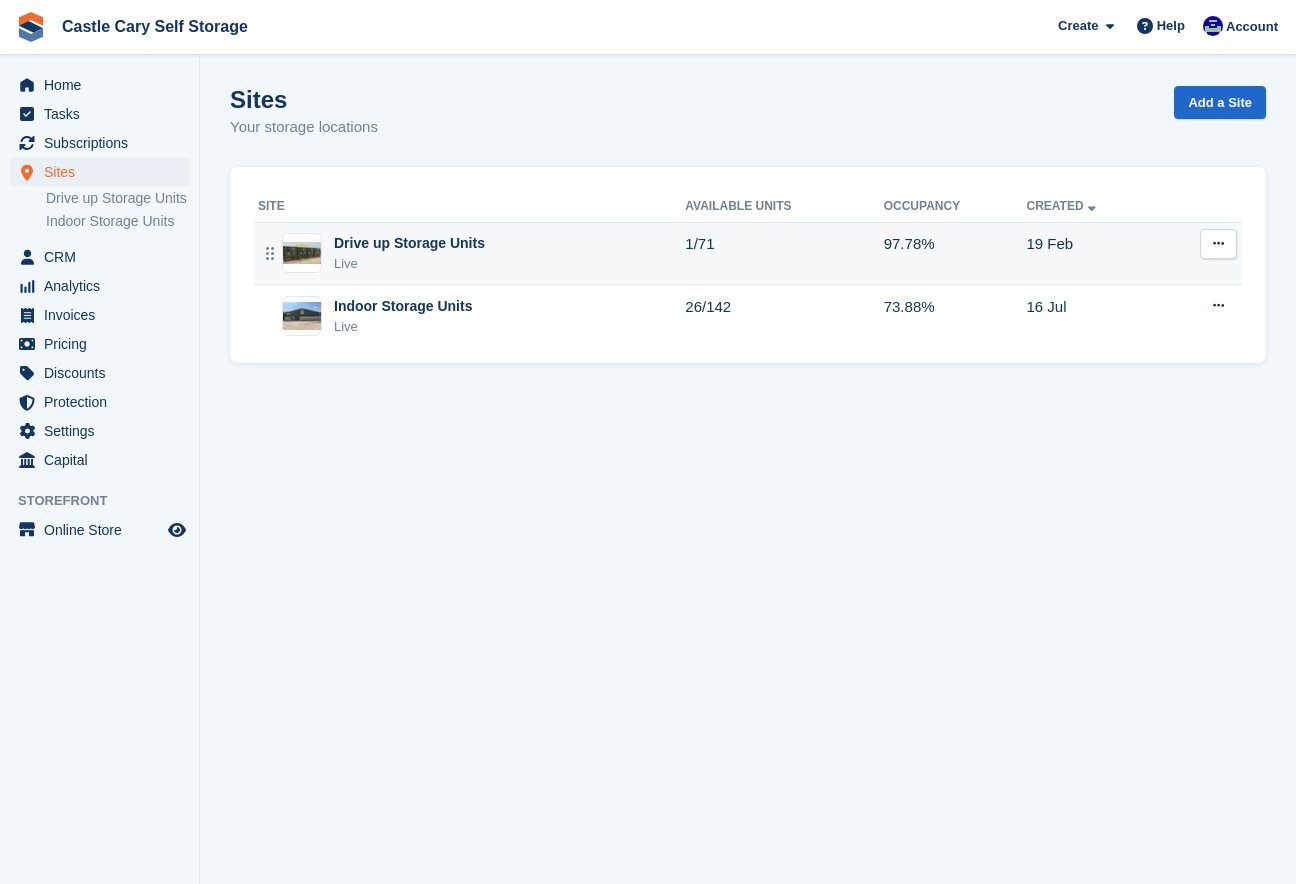 click on "Drive up Storage Units" at bounding box center (409, 243) 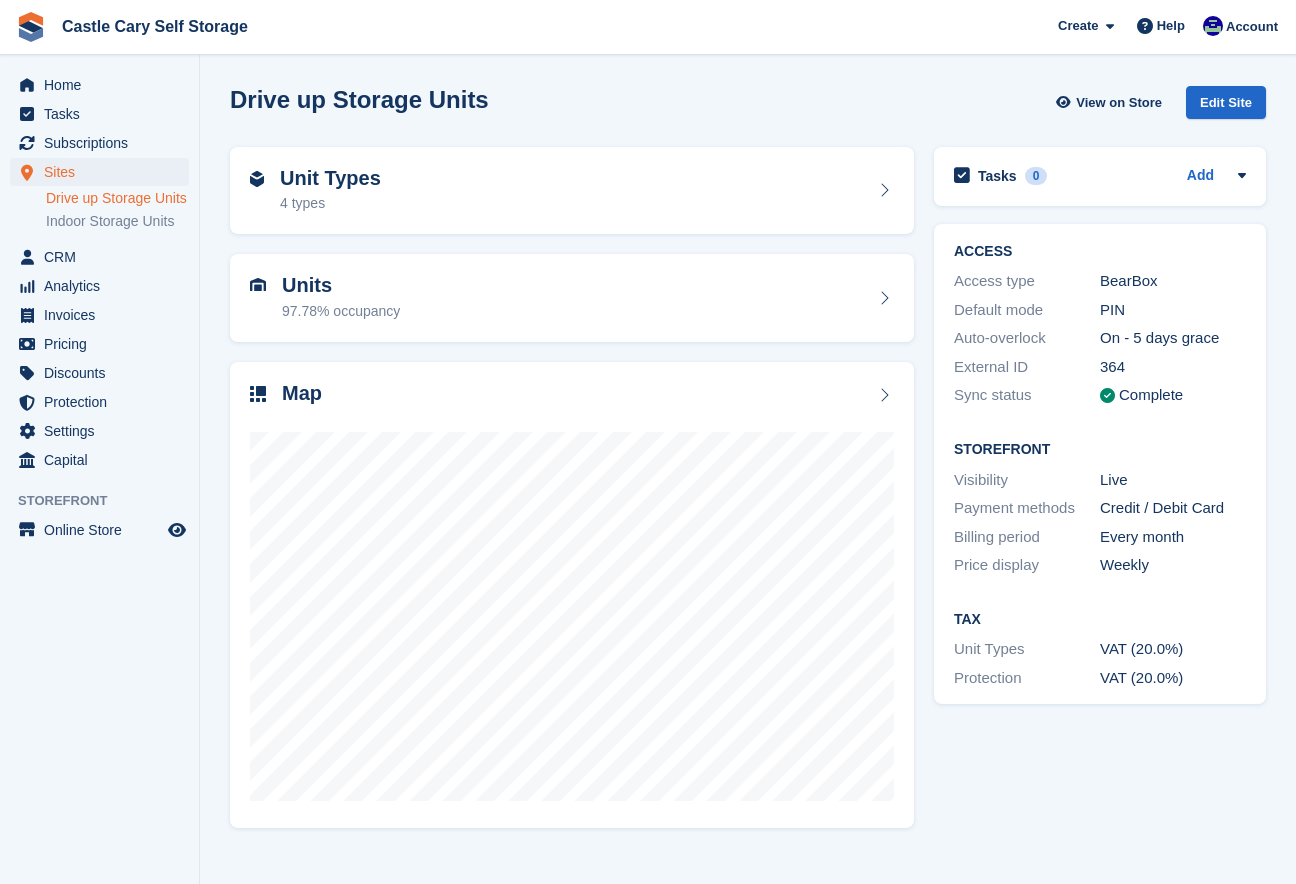 scroll, scrollTop: 0, scrollLeft: 0, axis: both 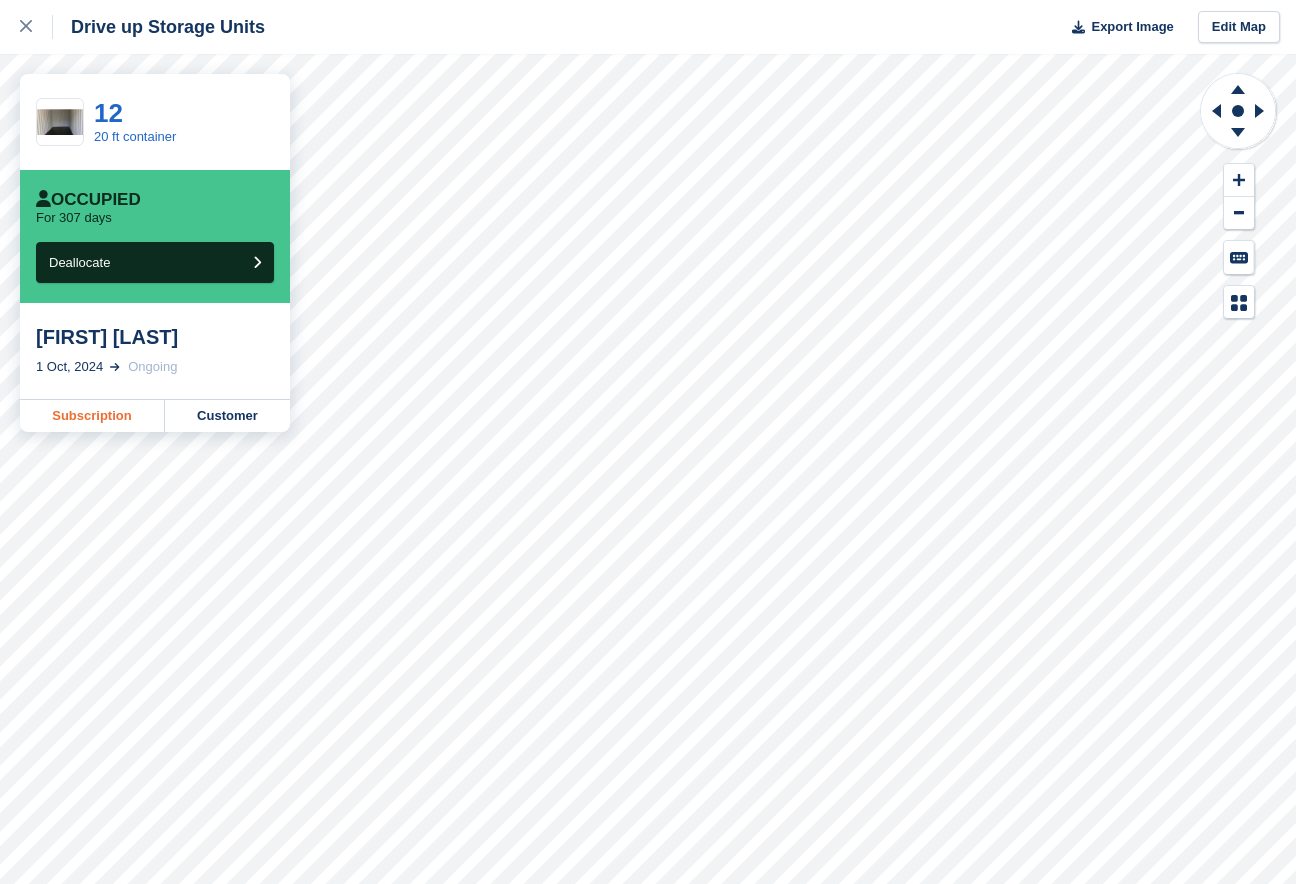 click on "Subscription" at bounding box center (92, 416) 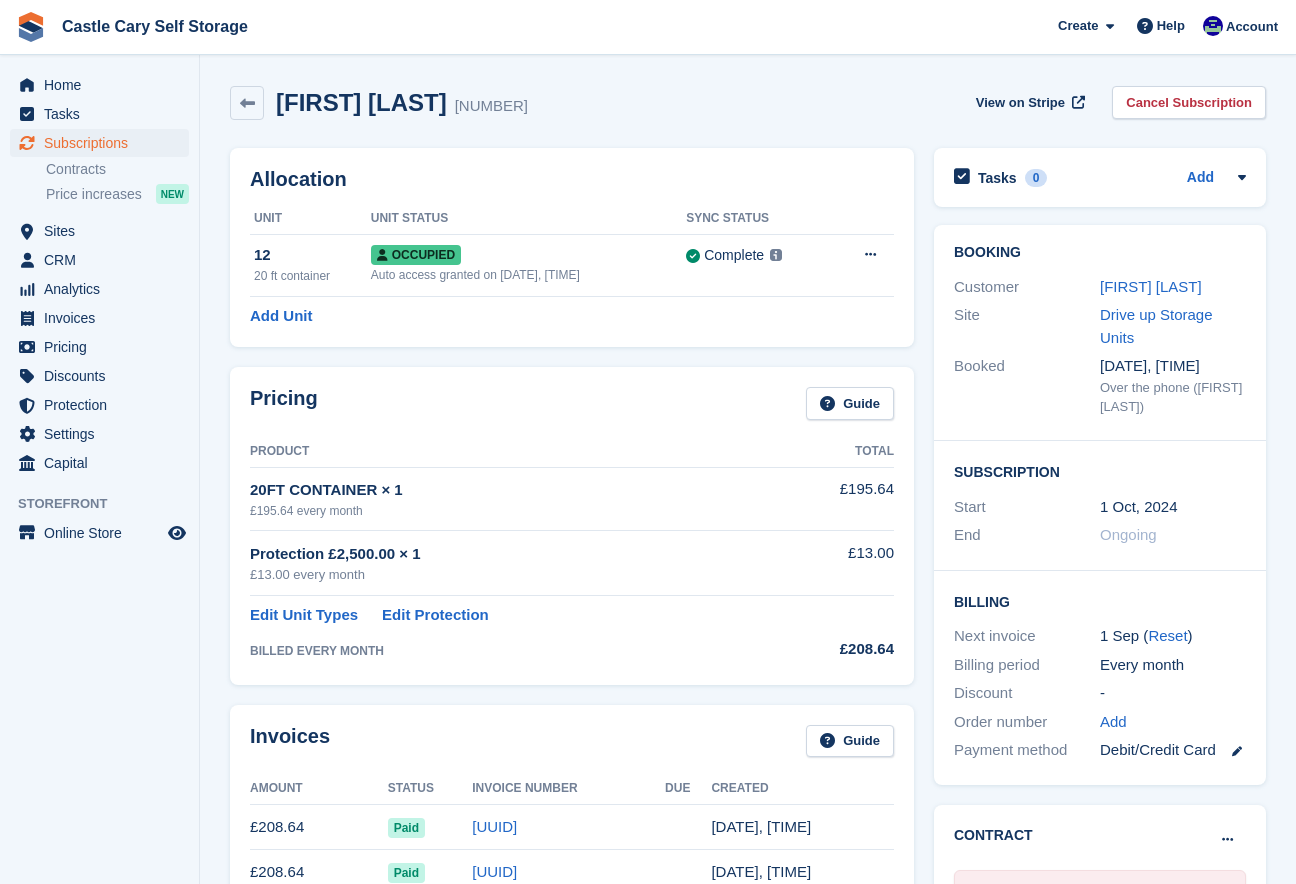 scroll, scrollTop: 0, scrollLeft: 0, axis: both 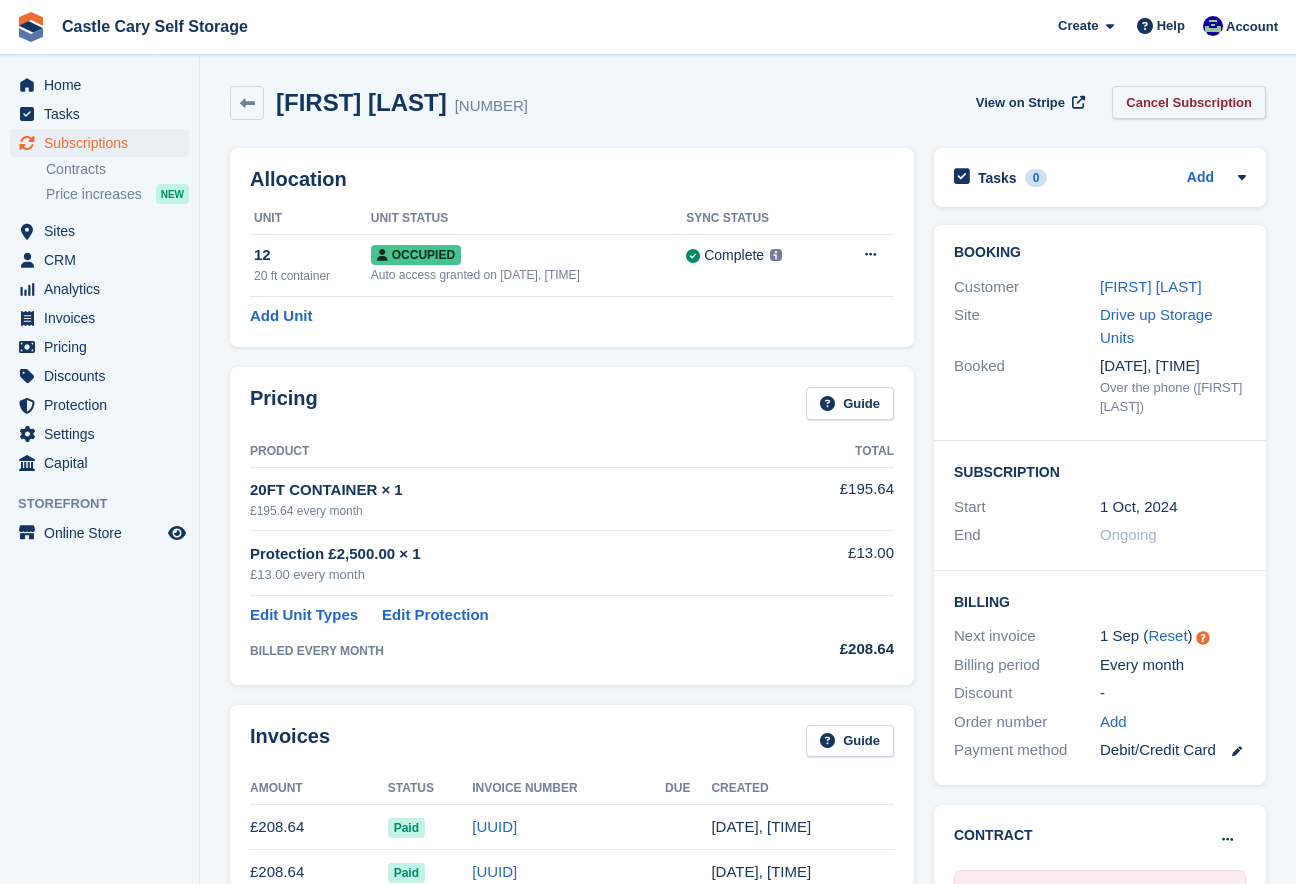 click on "Cancel Subscription" at bounding box center (1189, 102) 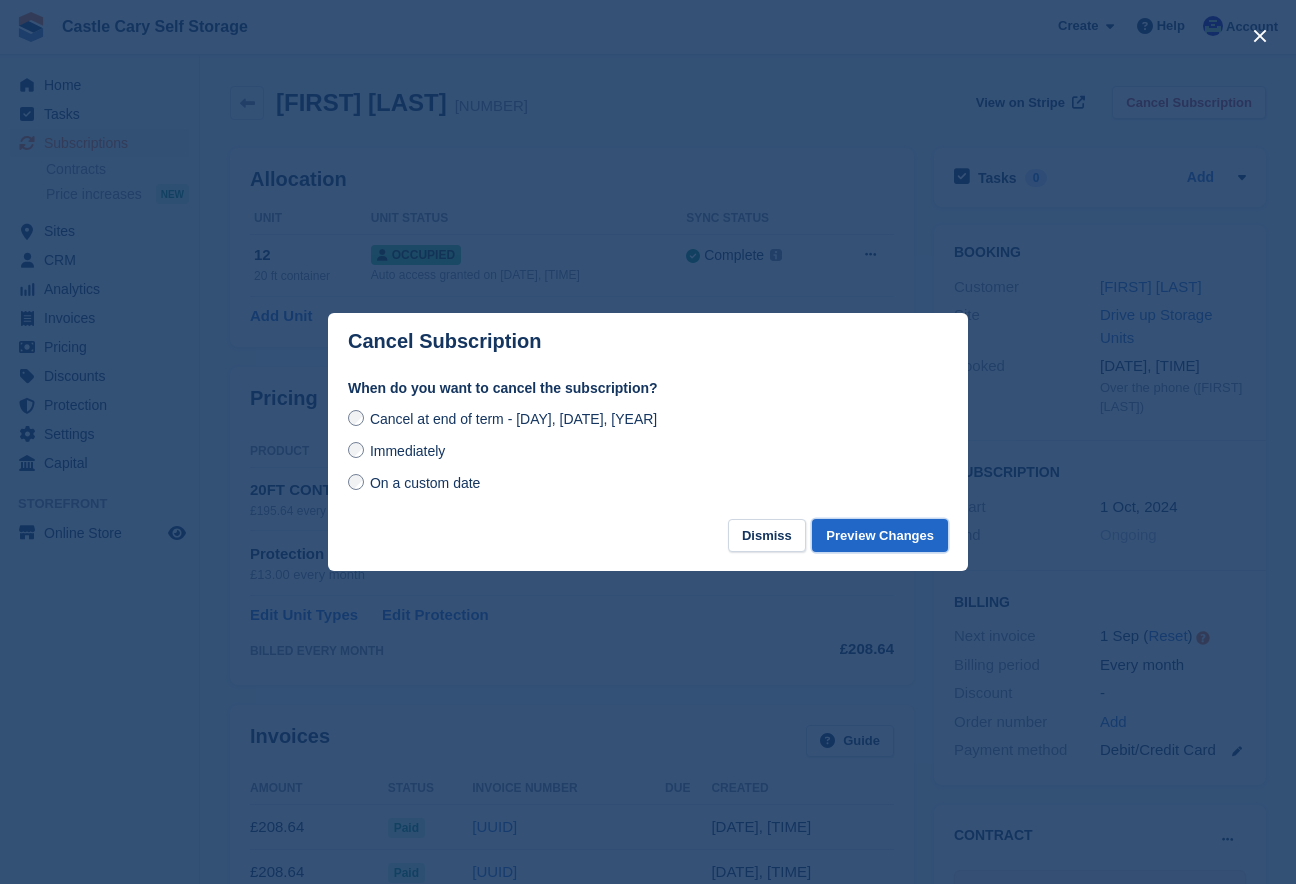click on "Preview Changes" at bounding box center [880, 535] 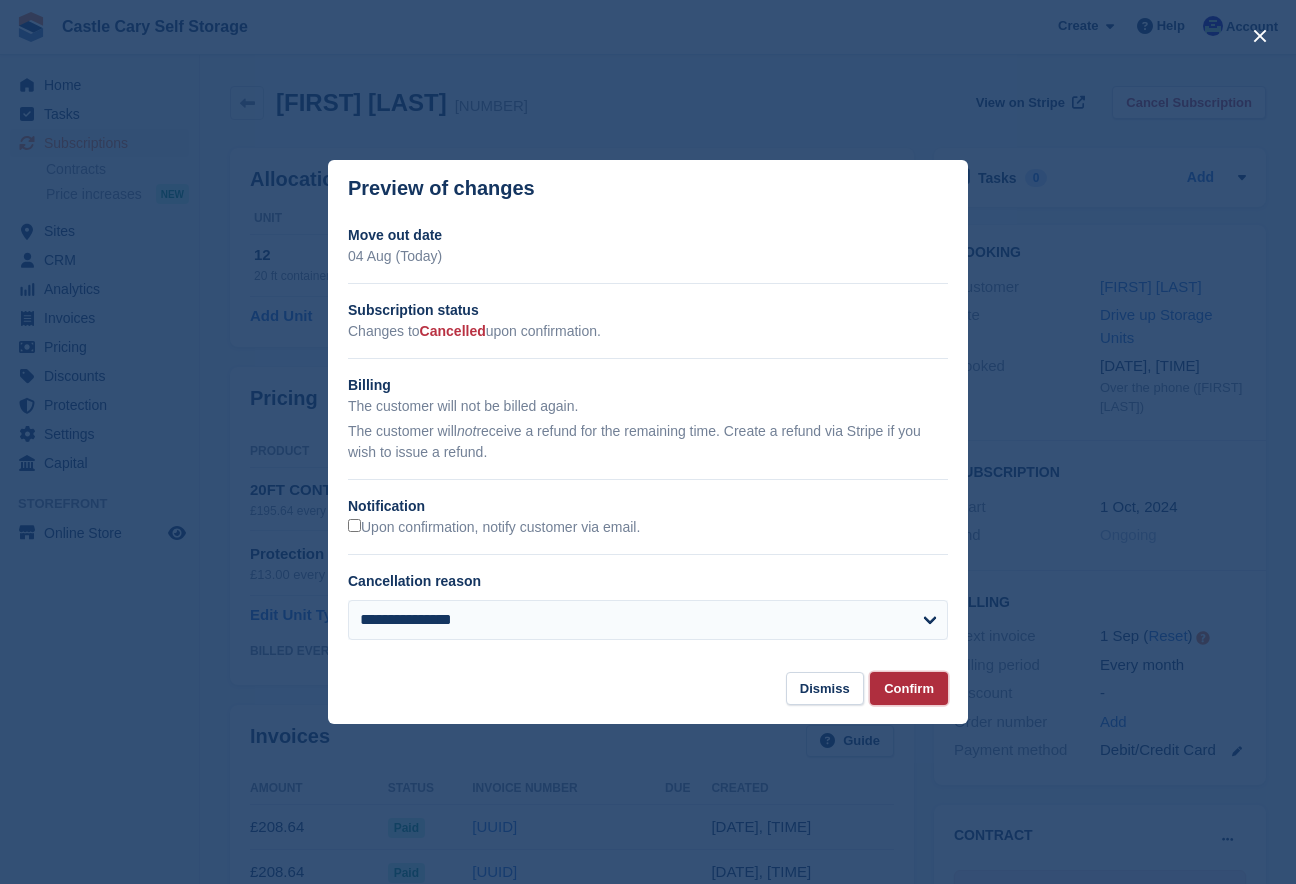 click on "Confirm" at bounding box center (909, 688) 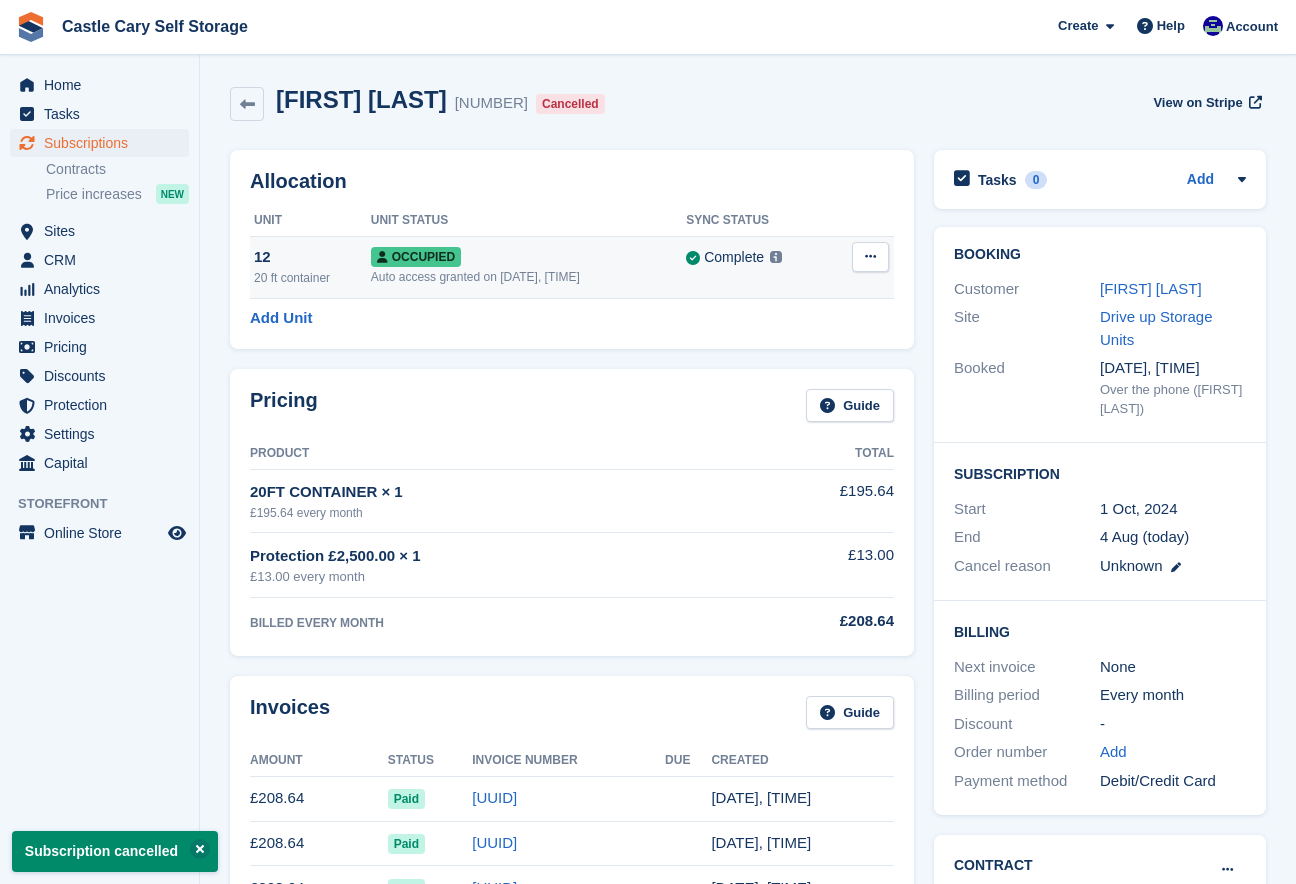 click at bounding box center (870, 257) 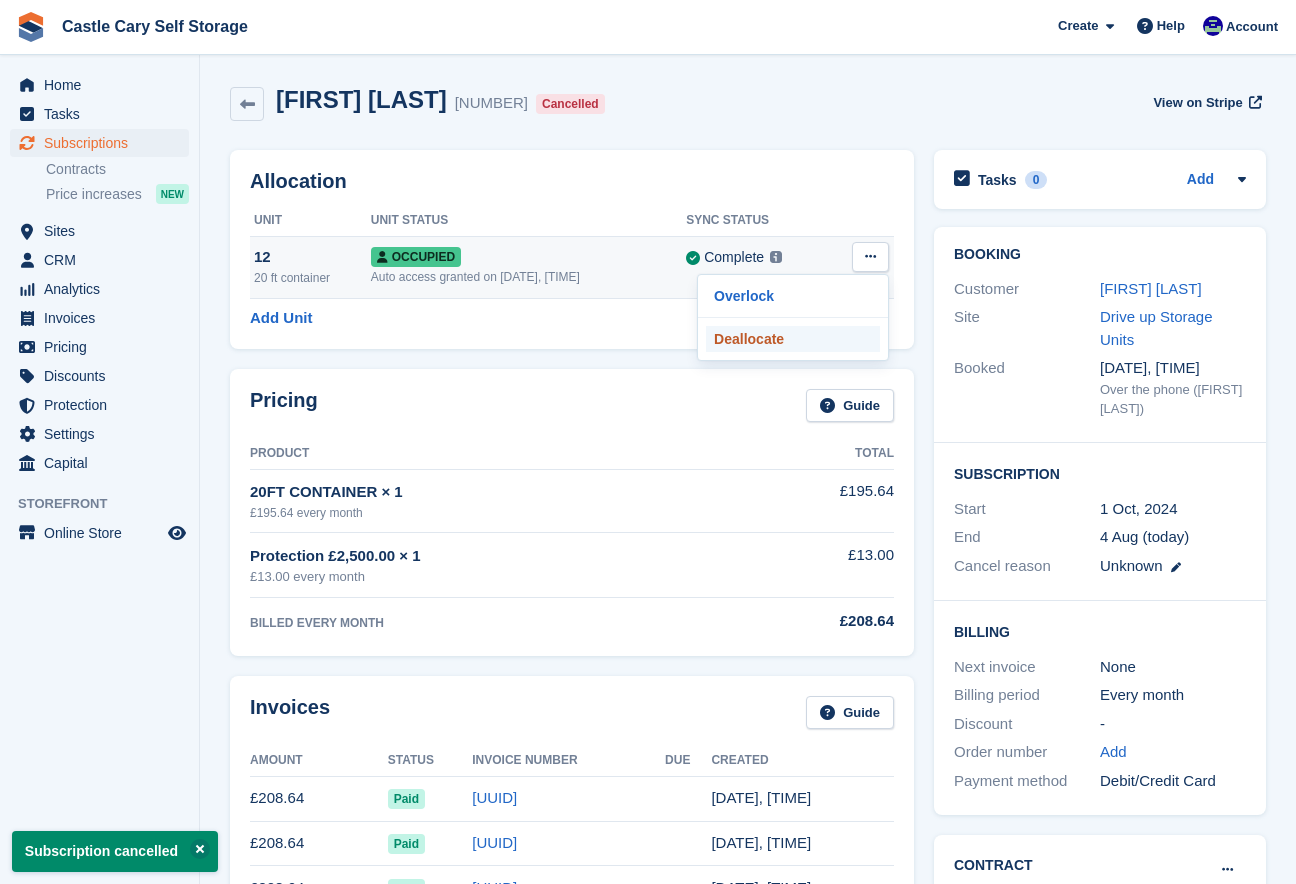 click on "Deallocate" at bounding box center [793, 339] 